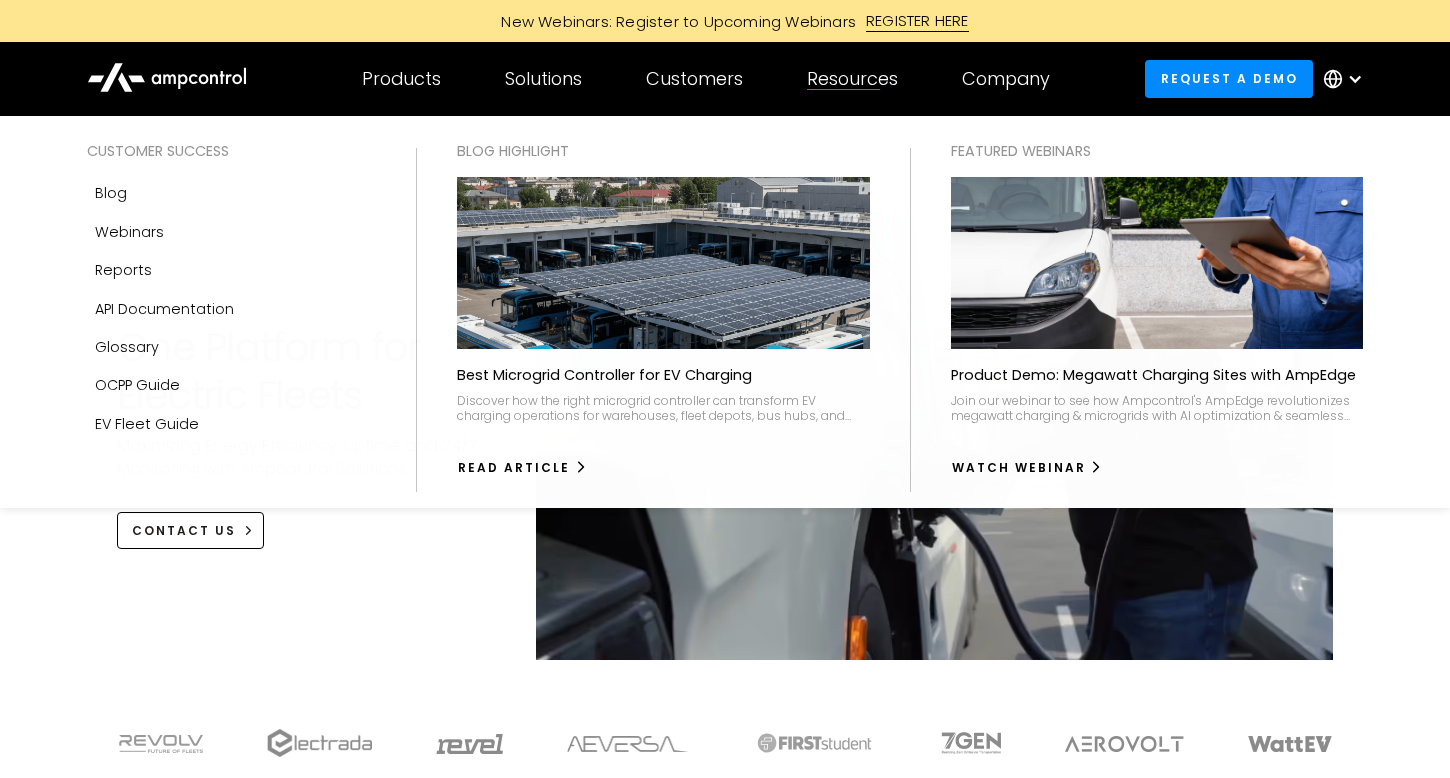 scroll, scrollTop: 0, scrollLeft: 0, axis: both 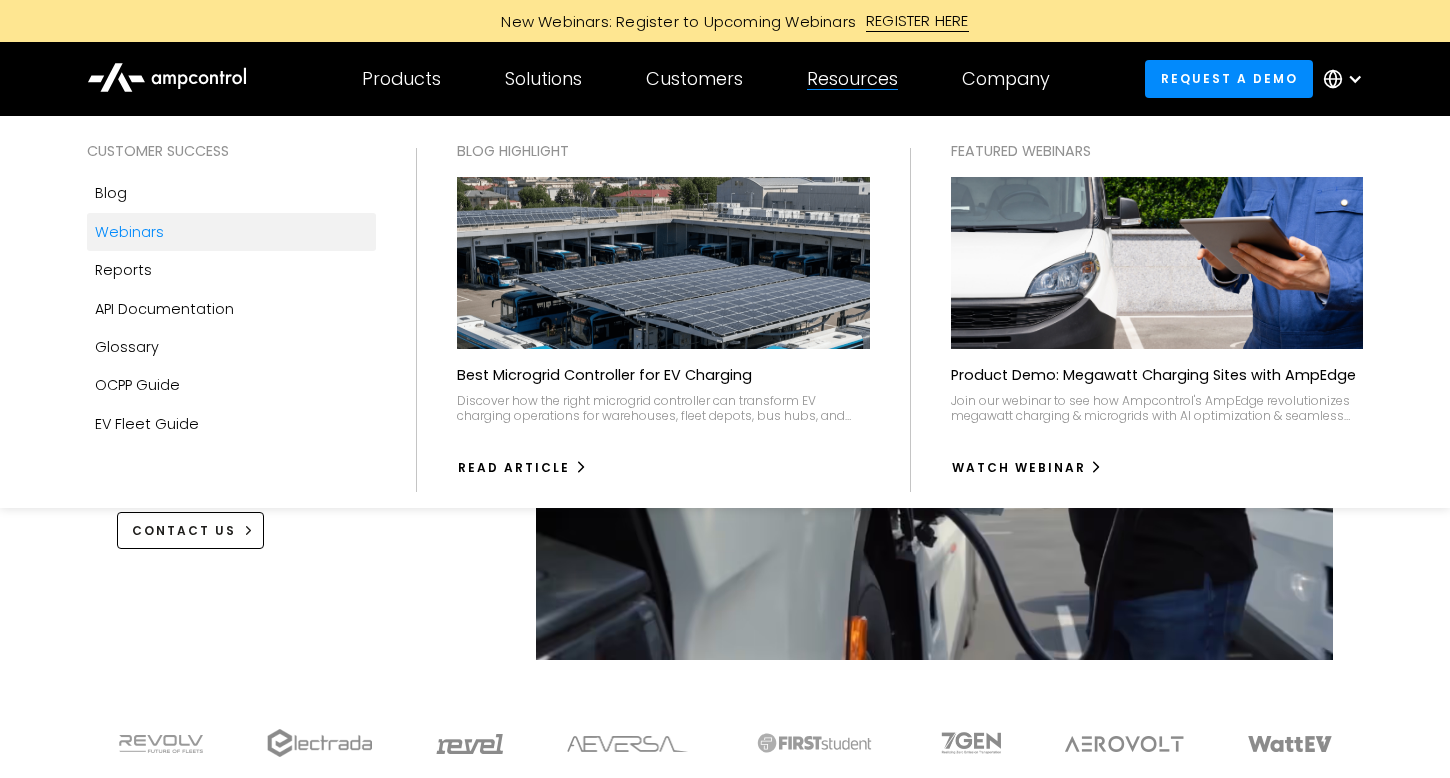 click on "Webinars" at bounding box center (231, 232) 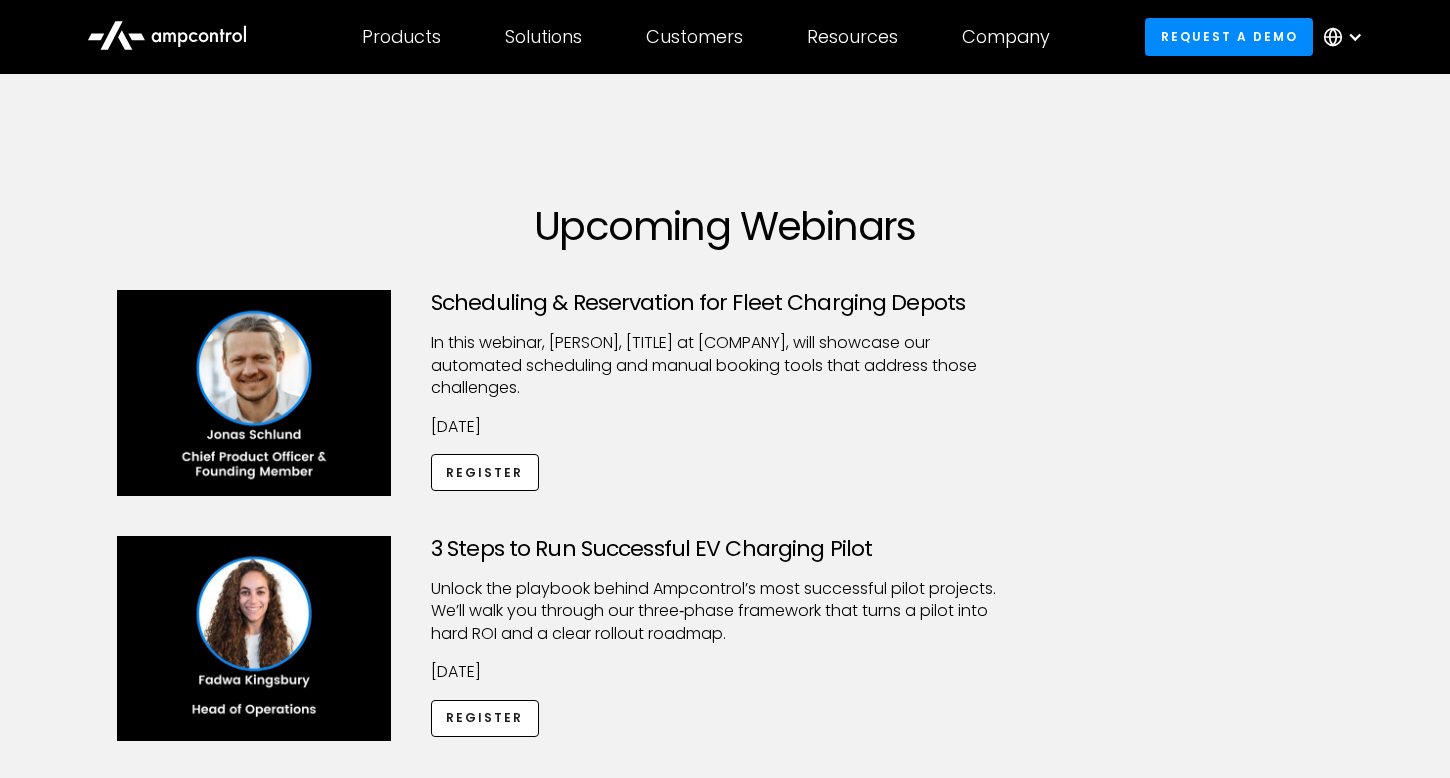 scroll, scrollTop: 0, scrollLeft: 0, axis: both 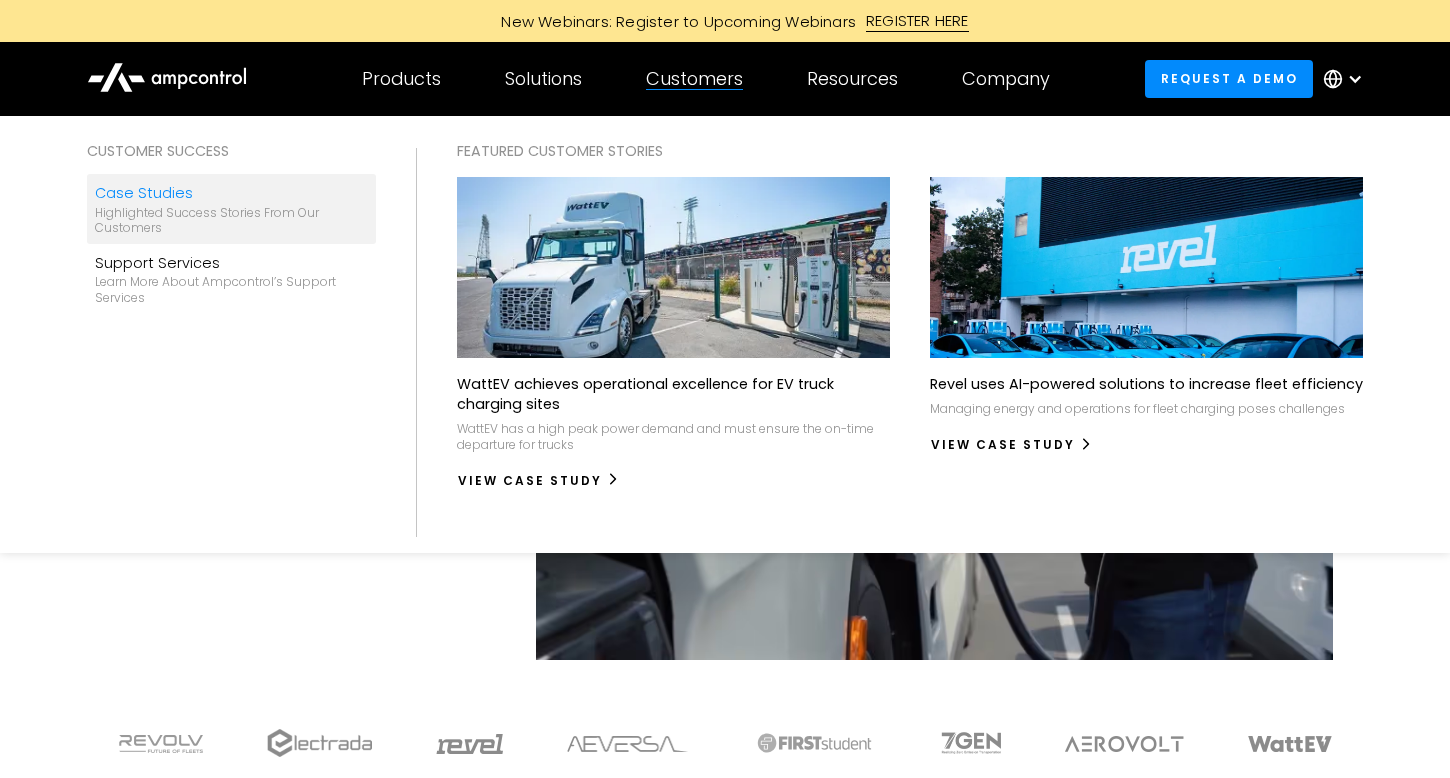 click on "Highlighted success stories From Our Customers" at bounding box center [231, 220] 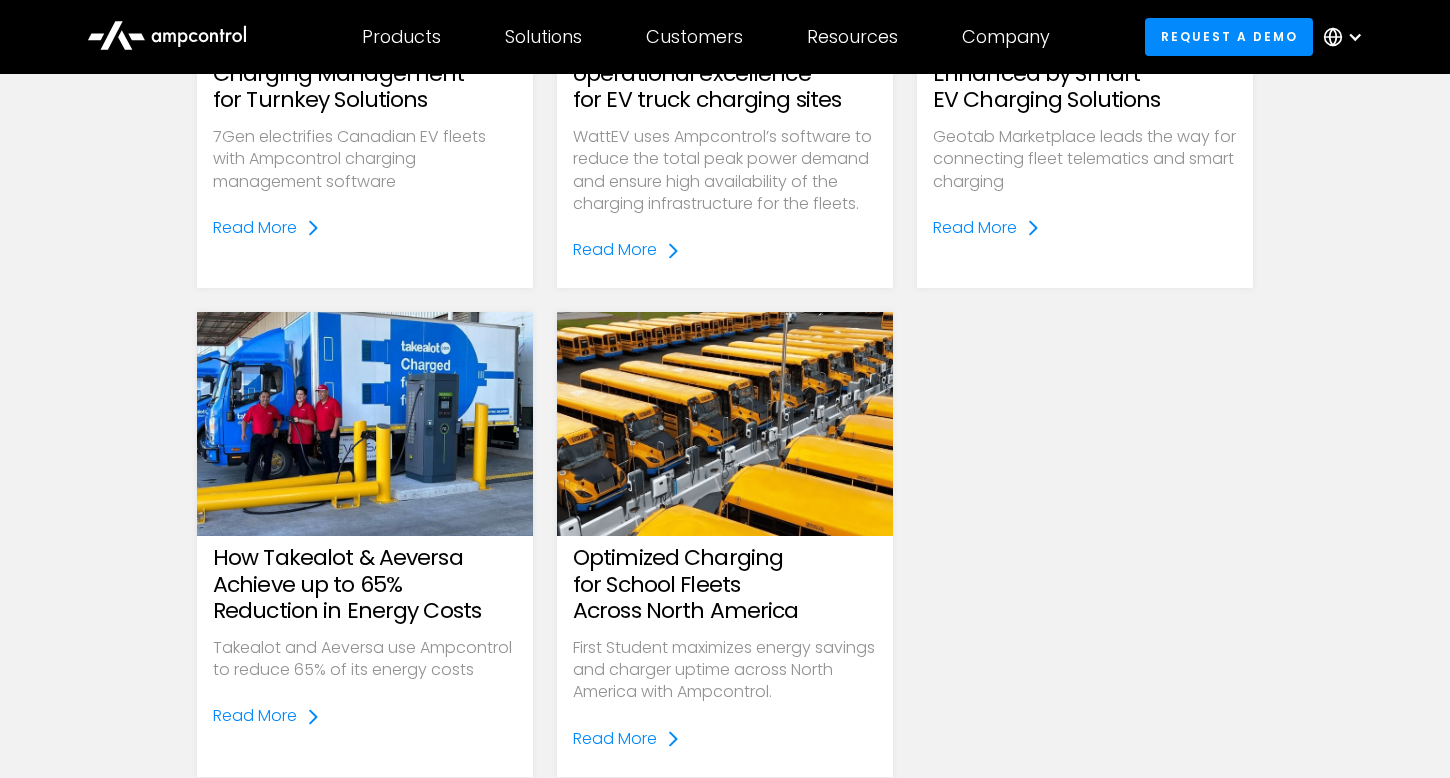 scroll, scrollTop: 1227, scrollLeft: 0, axis: vertical 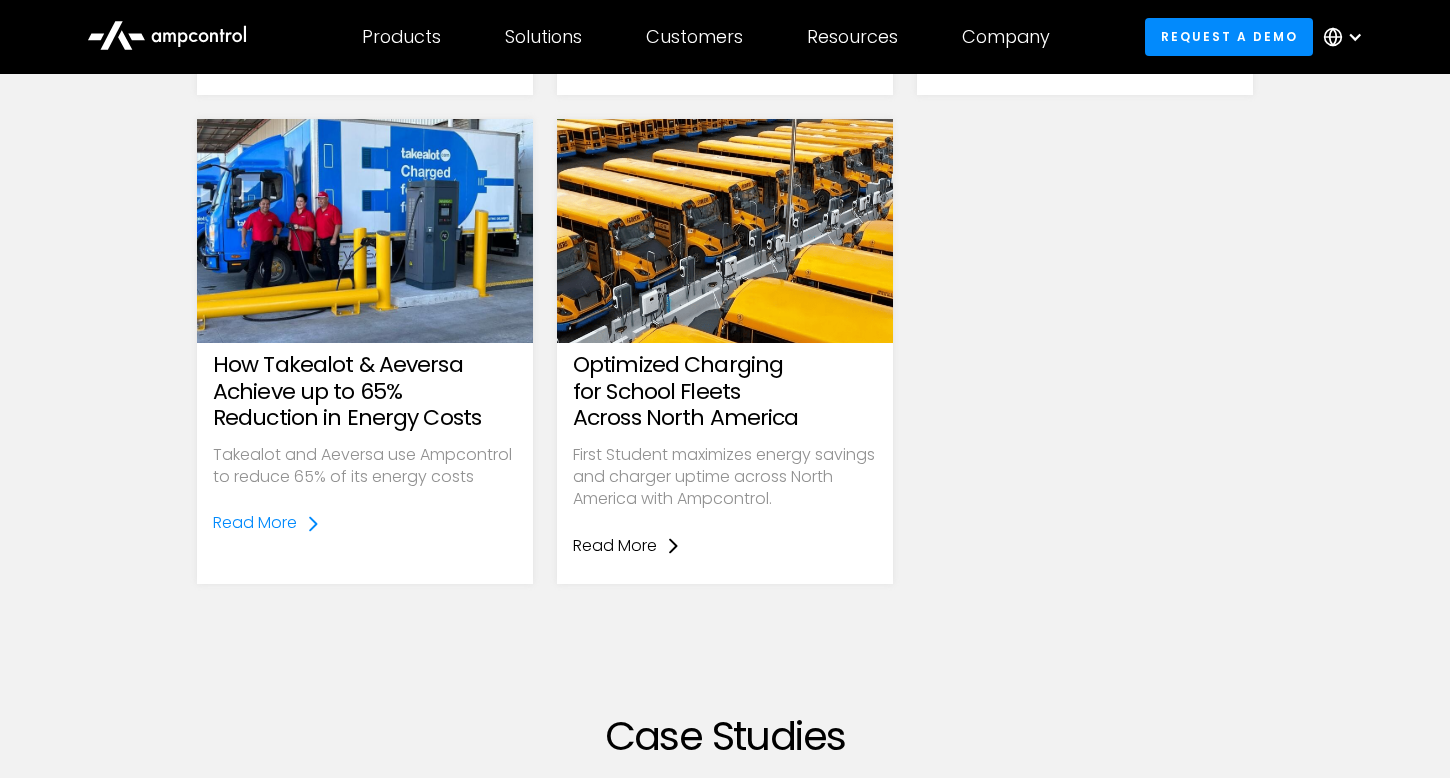 click on "Read More" at bounding box center [615, 546] 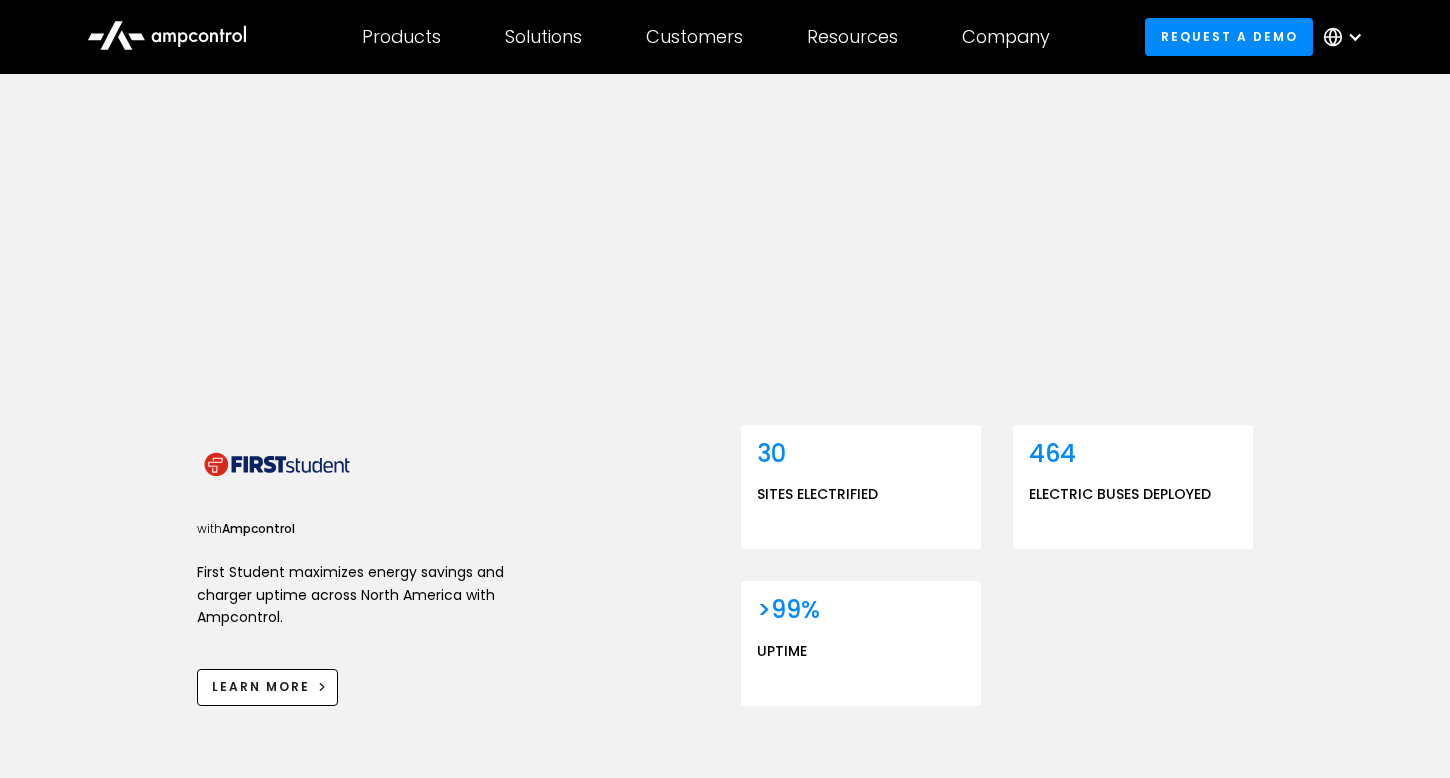 scroll, scrollTop: 586, scrollLeft: 0, axis: vertical 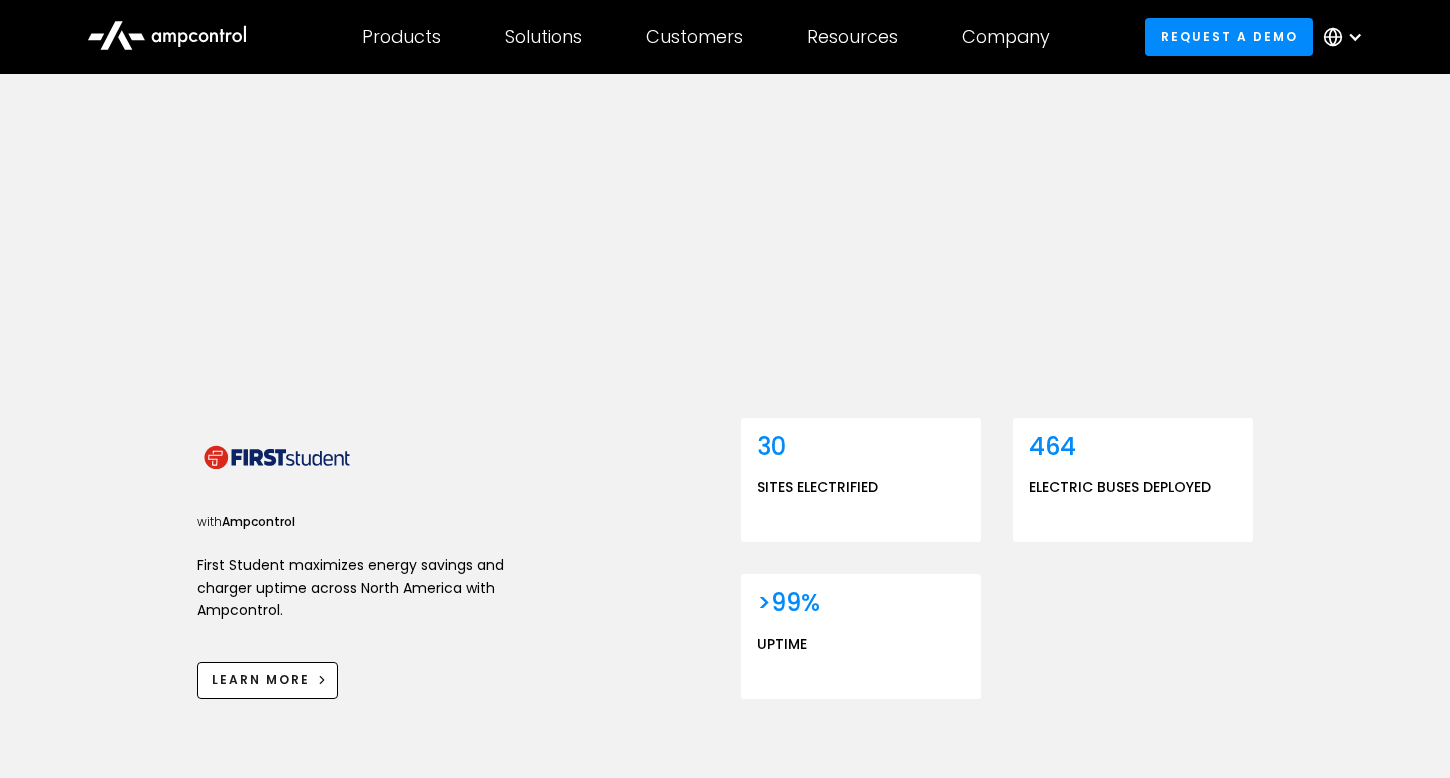 click at bounding box center [1355, 37] 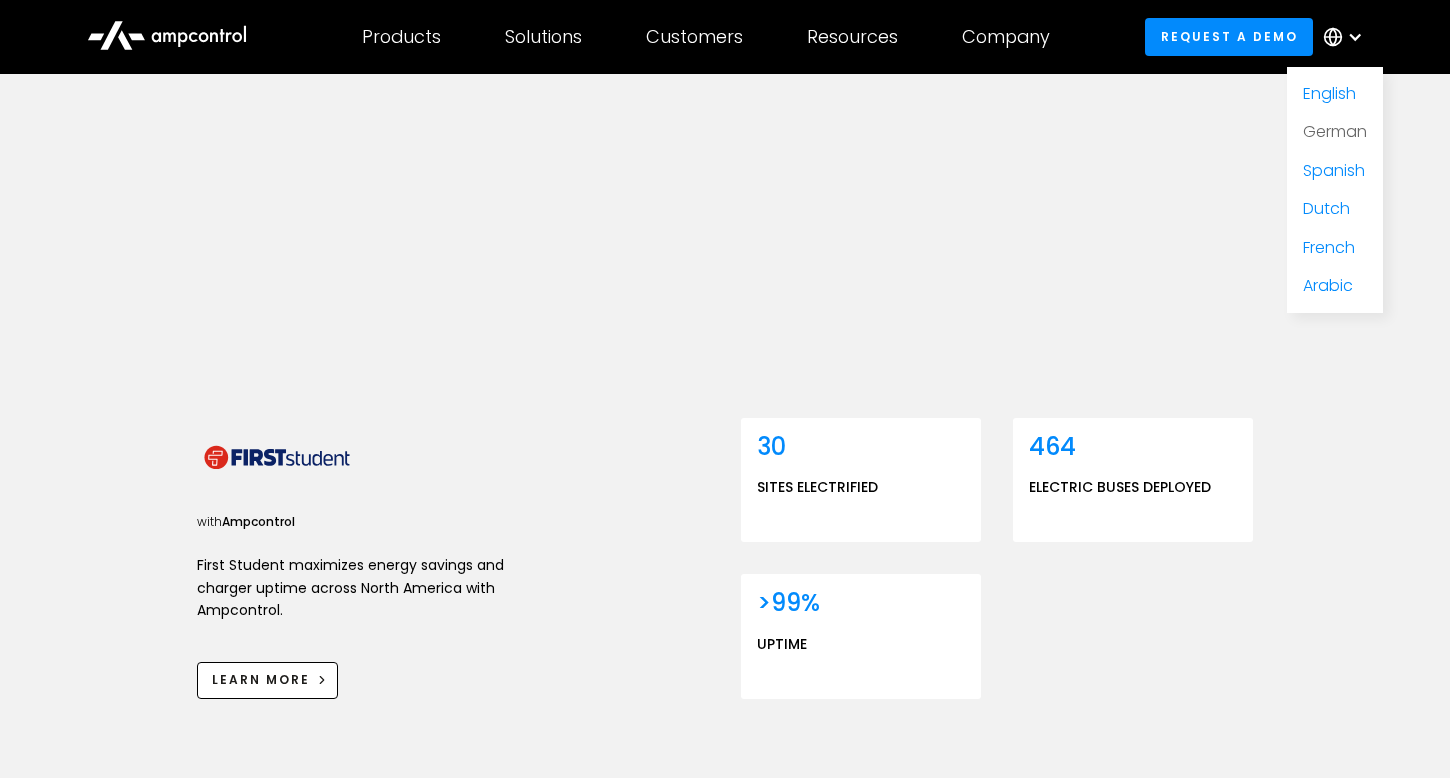 click on "German" at bounding box center [1335, 131] 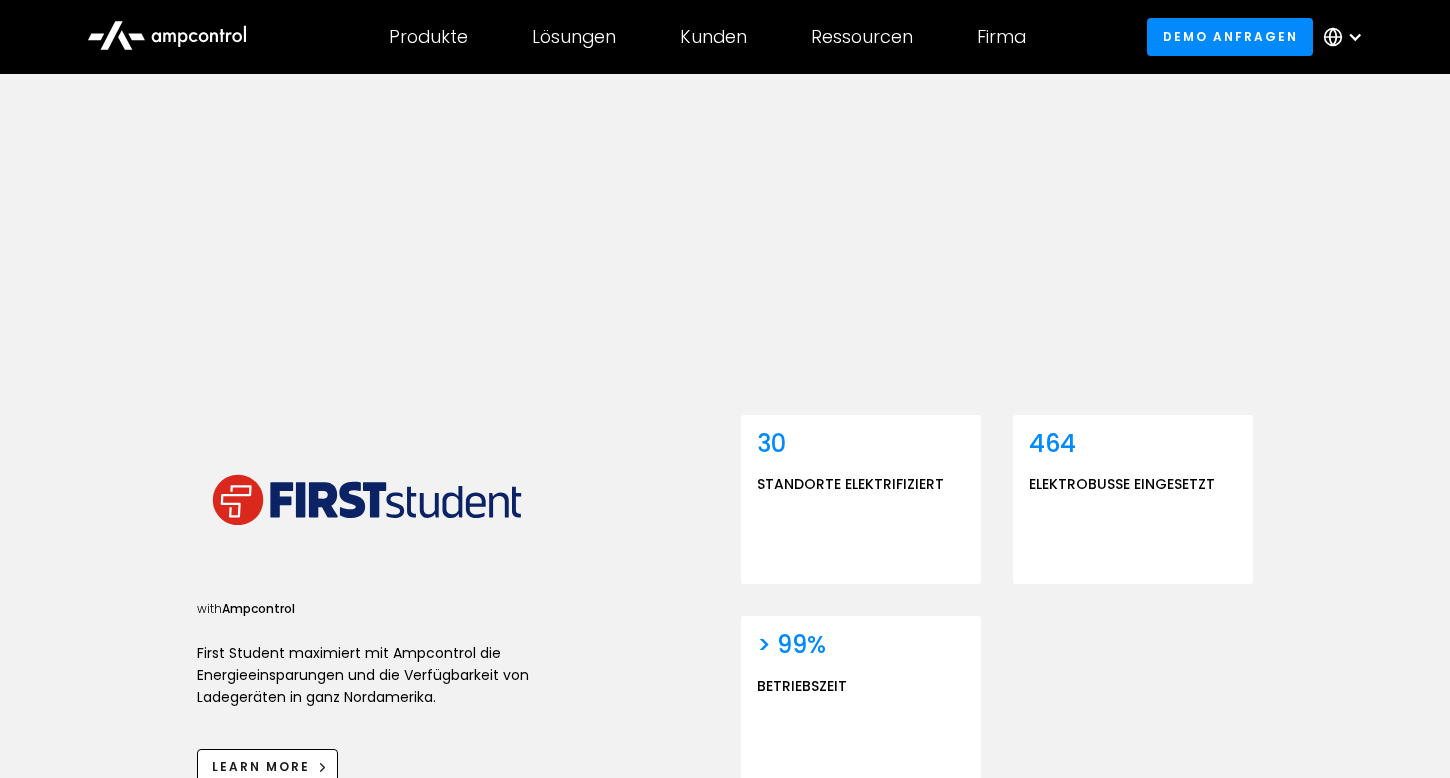 scroll, scrollTop: 0, scrollLeft: 0, axis: both 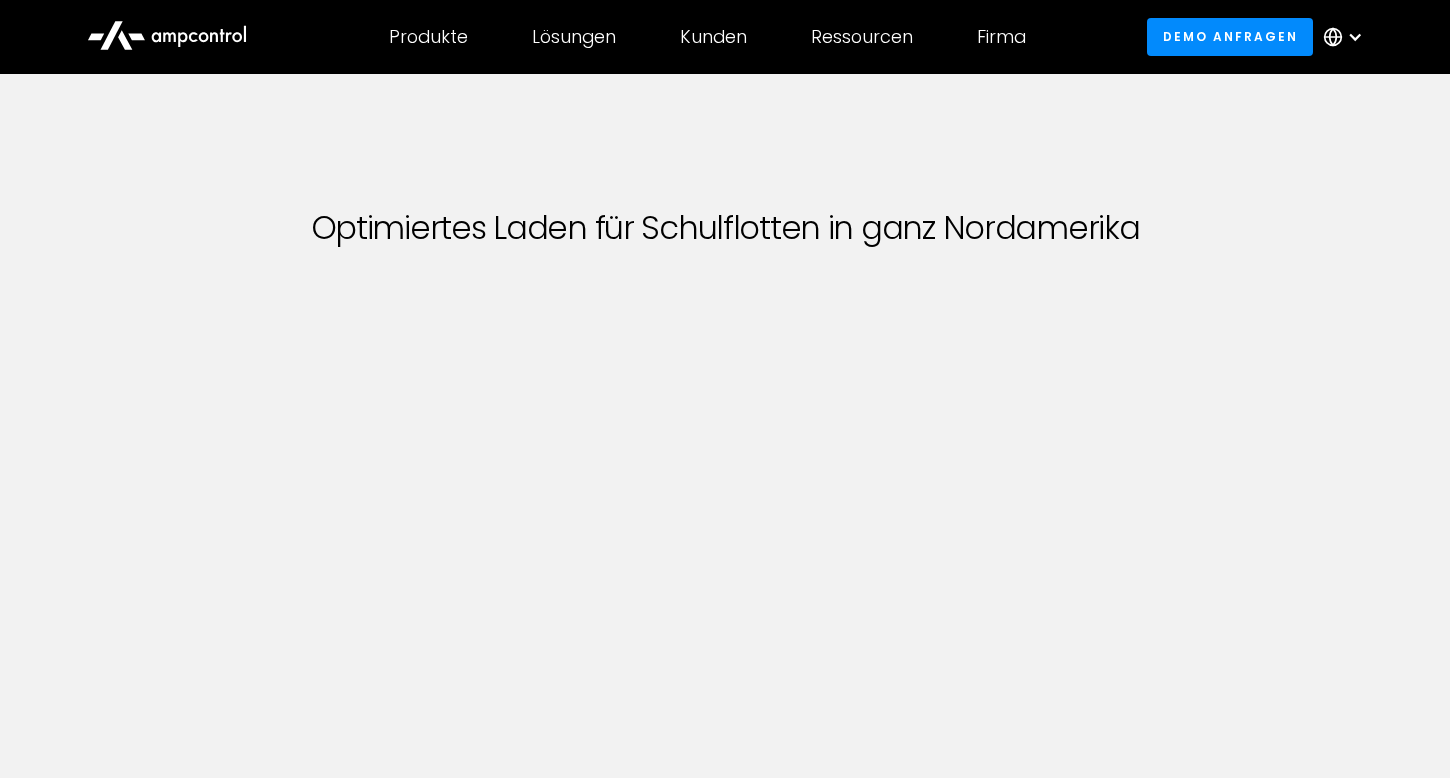 click at bounding box center (1355, 37) 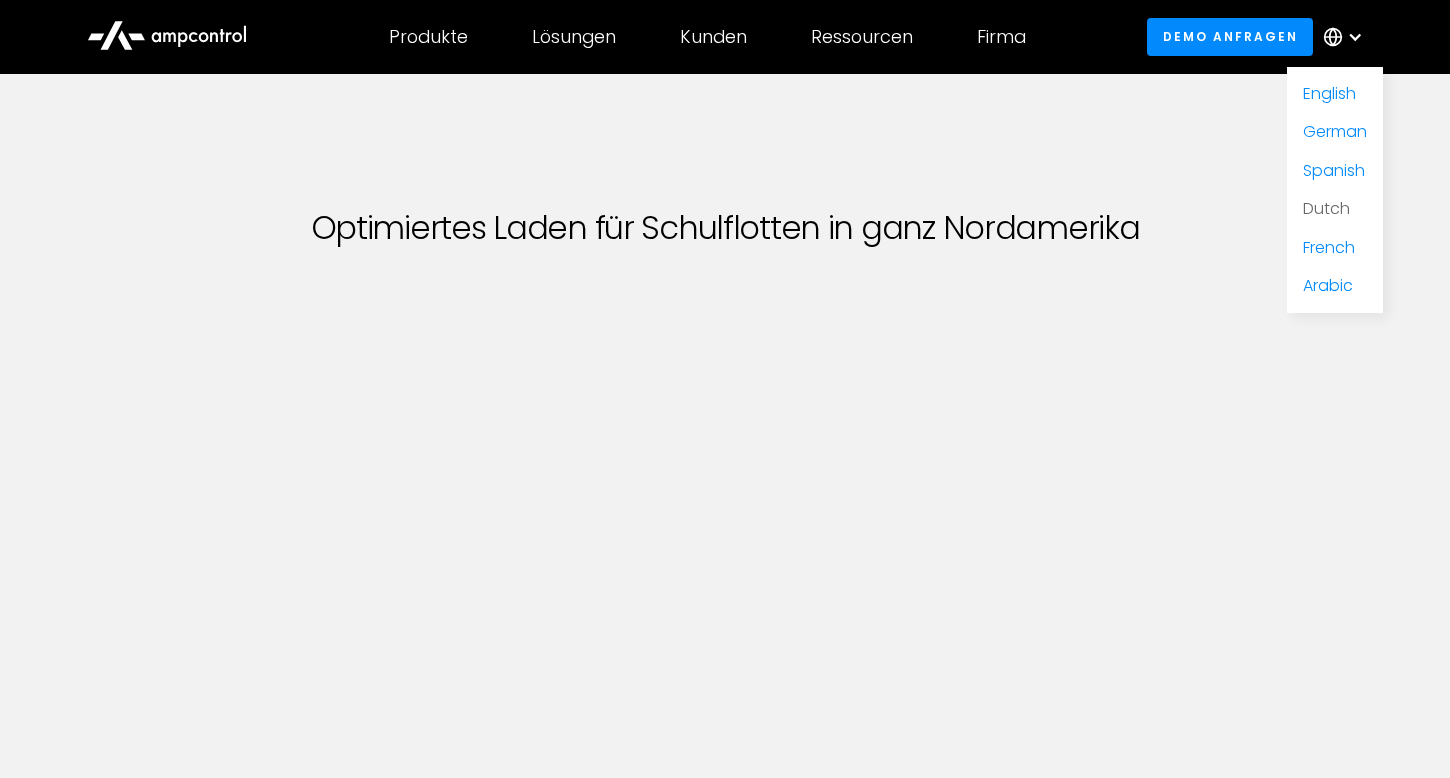 click on "Dutch" at bounding box center (1326, 208) 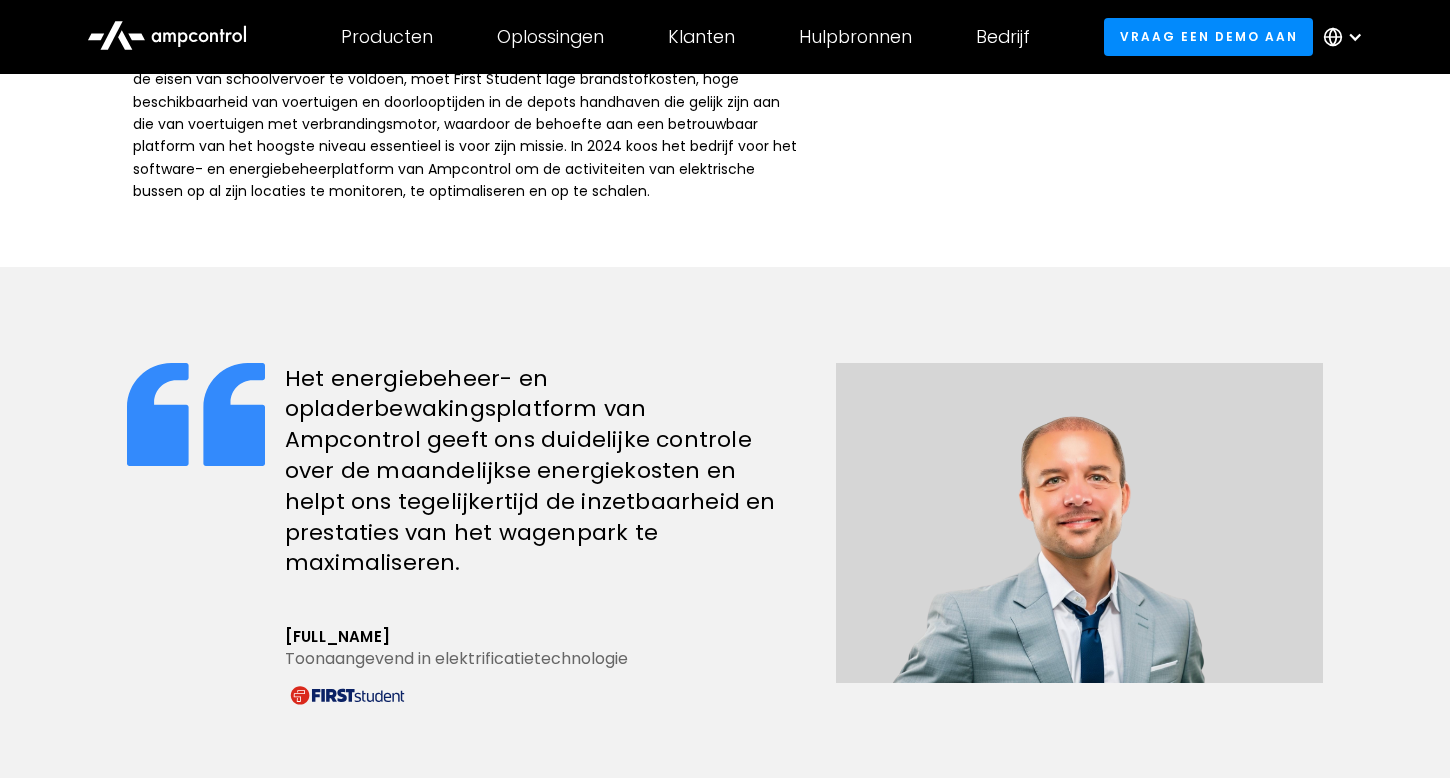 scroll, scrollTop: 1549, scrollLeft: 0, axis: vertical 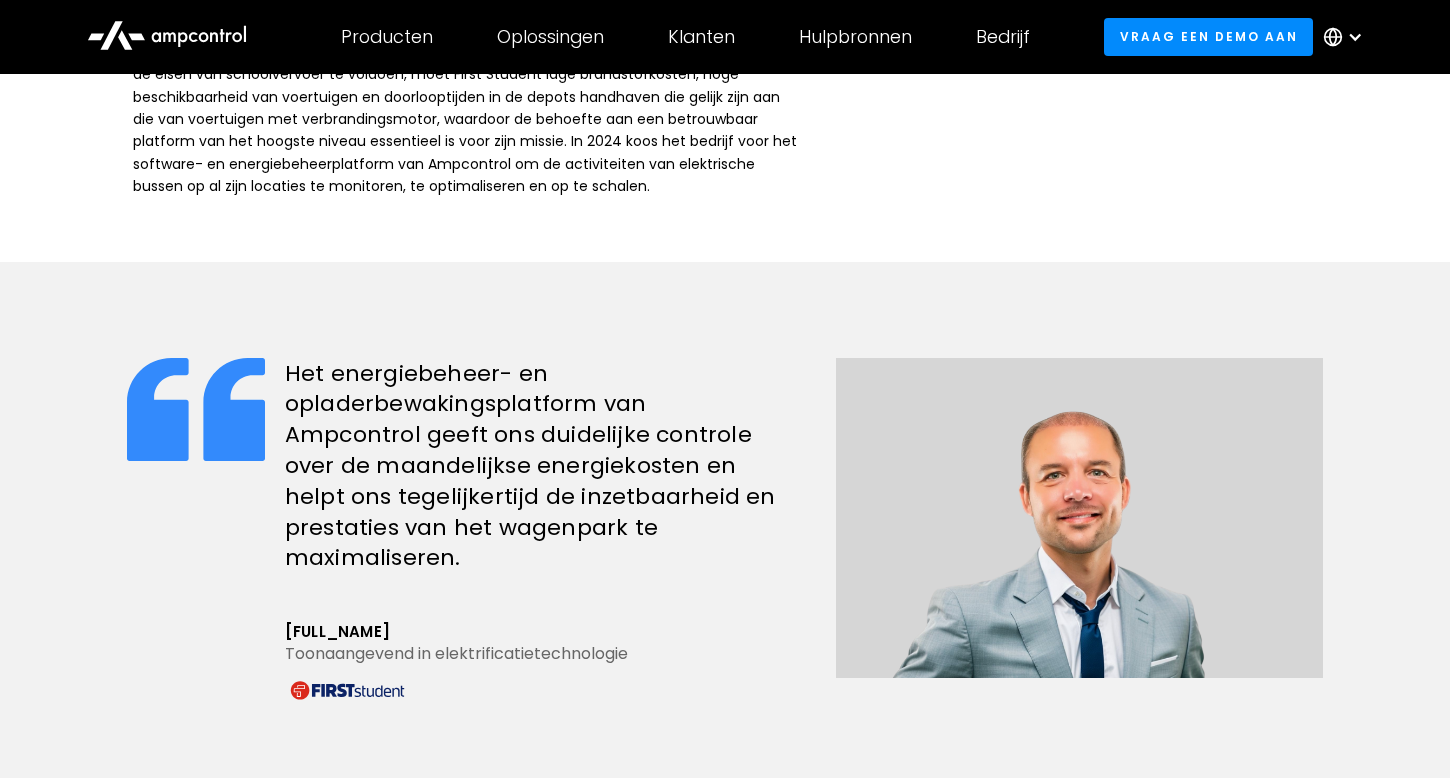 click at bounding box center [1355, 37] 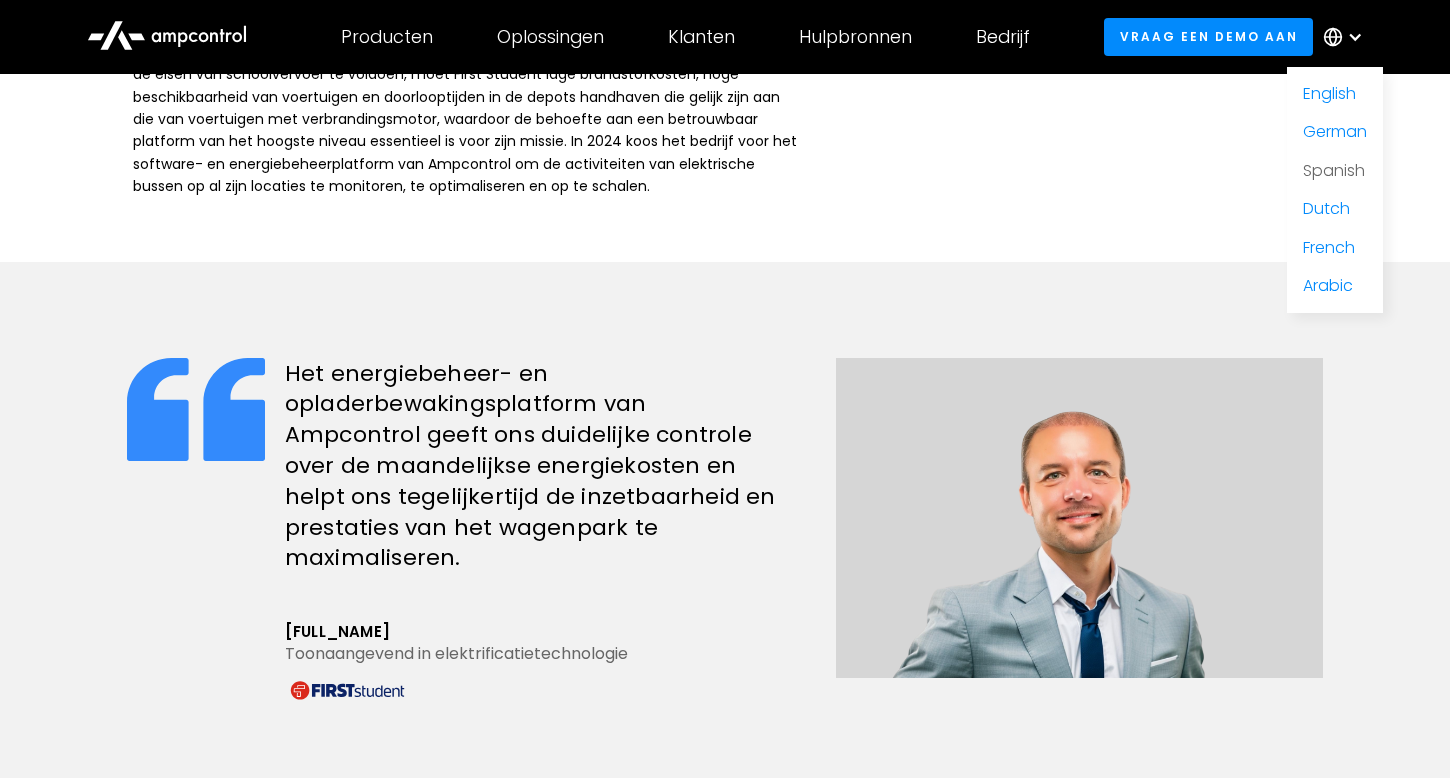 click on "Spanish" at bounding box center [1334, 170] 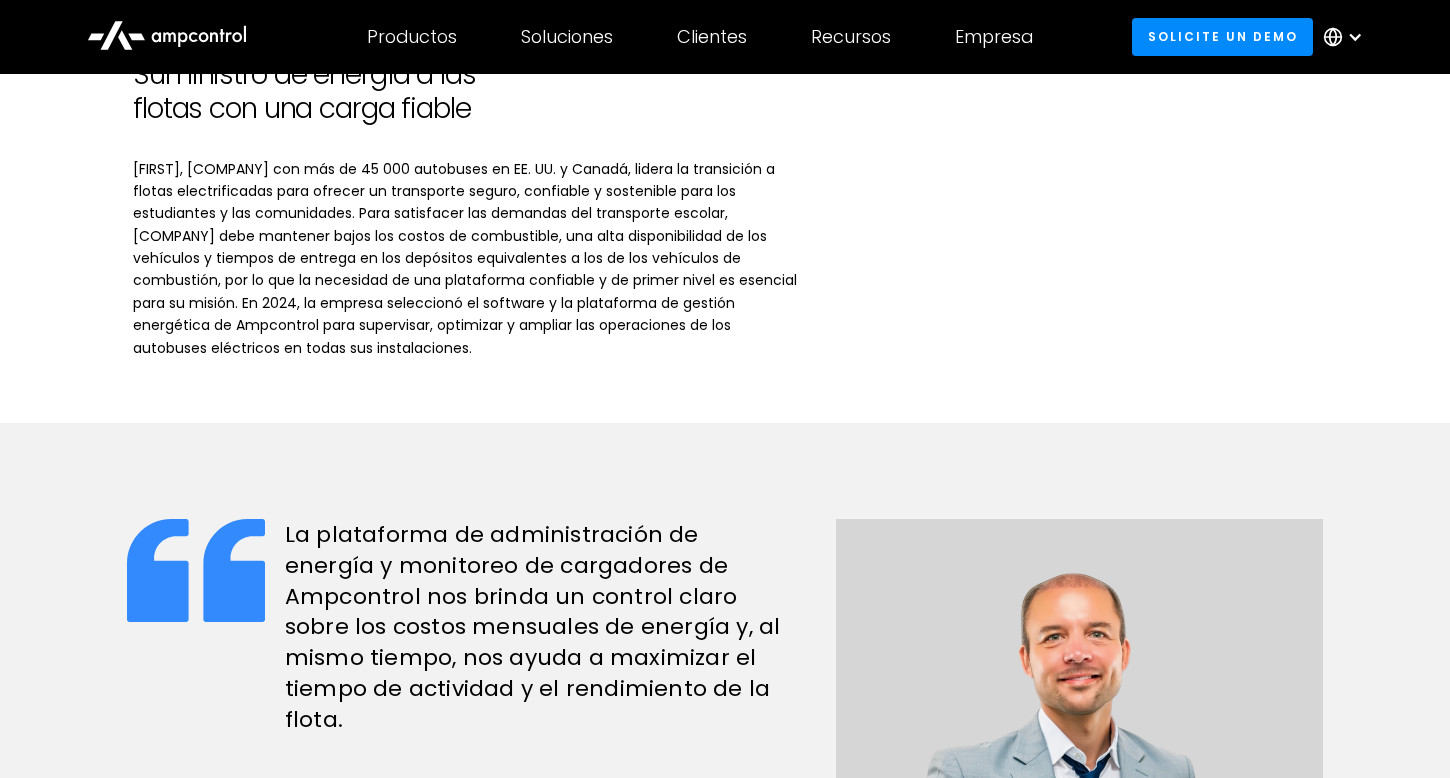 scroll, scrollTop: 1504, scrollLeft: 0, axis: vertical 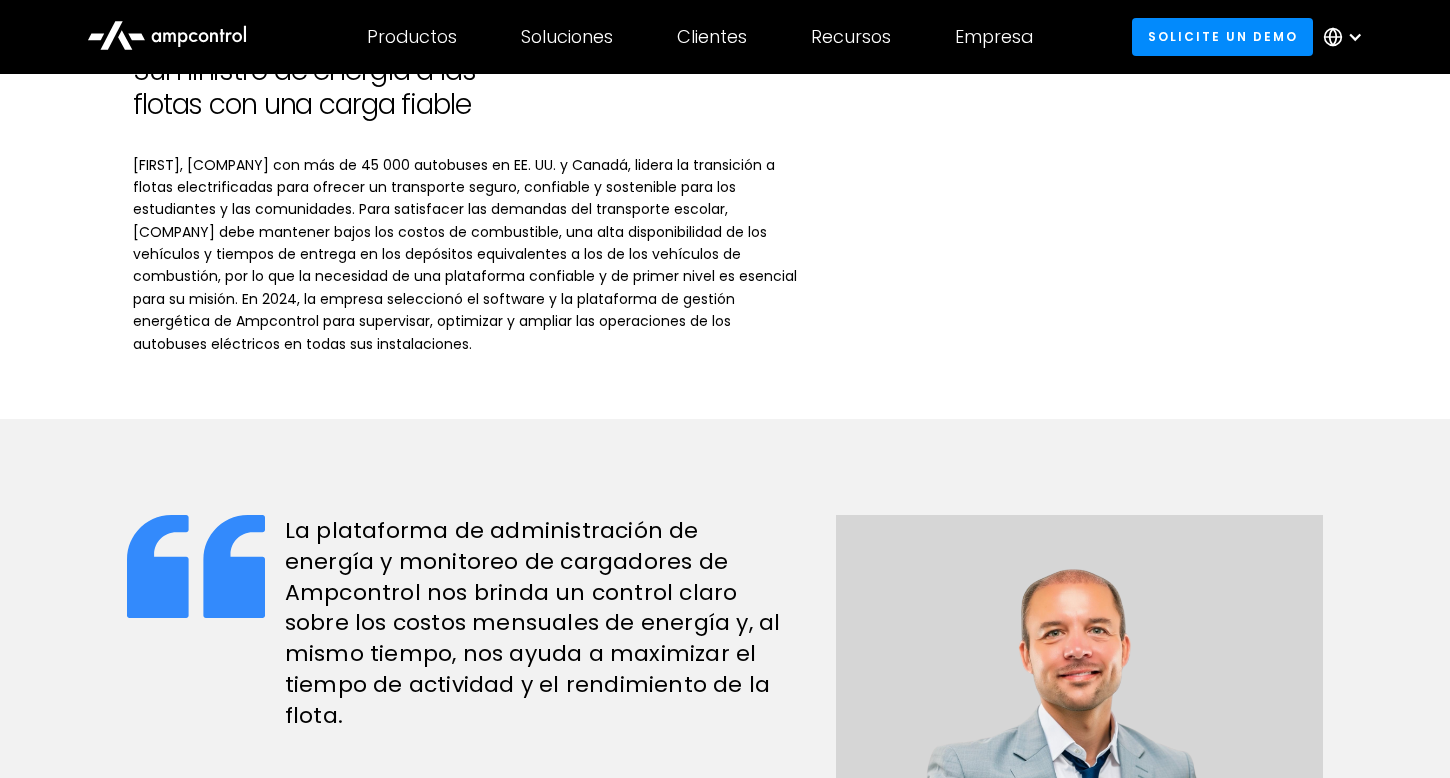 click at bounding box center [1348, 37] 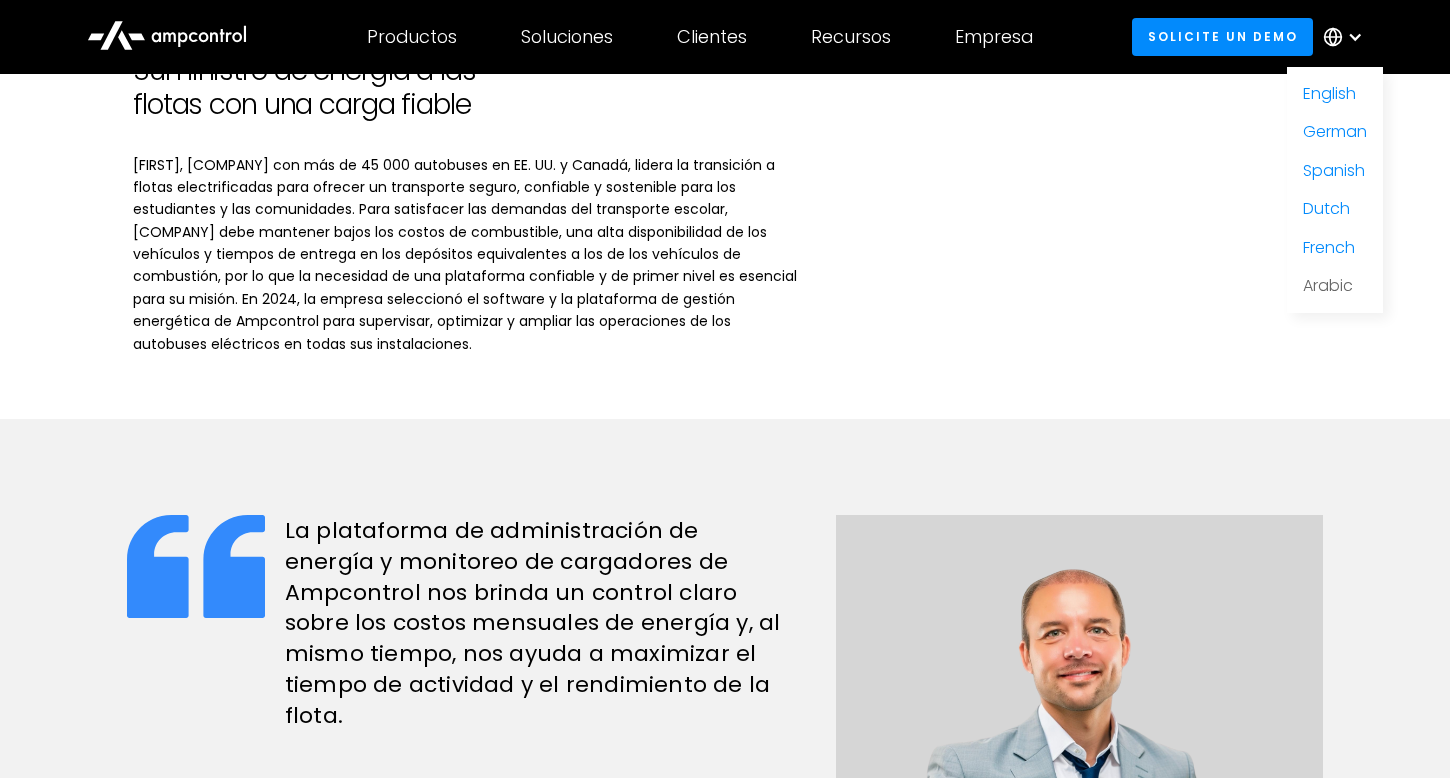 click on "Arabic" at bounding box center (1328, 285) 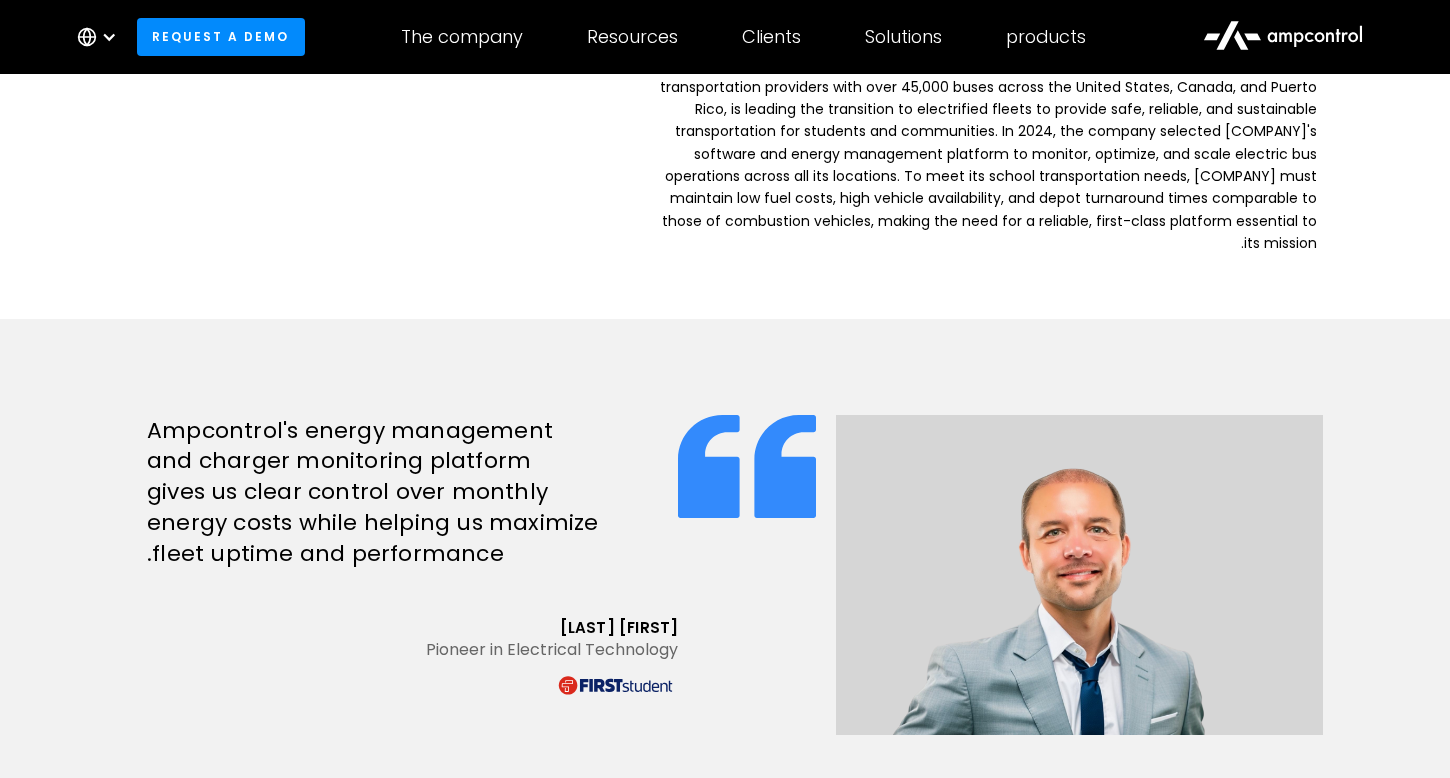 scroll, scrollTop: 1466, scrollLeft: 0, axis: vertical 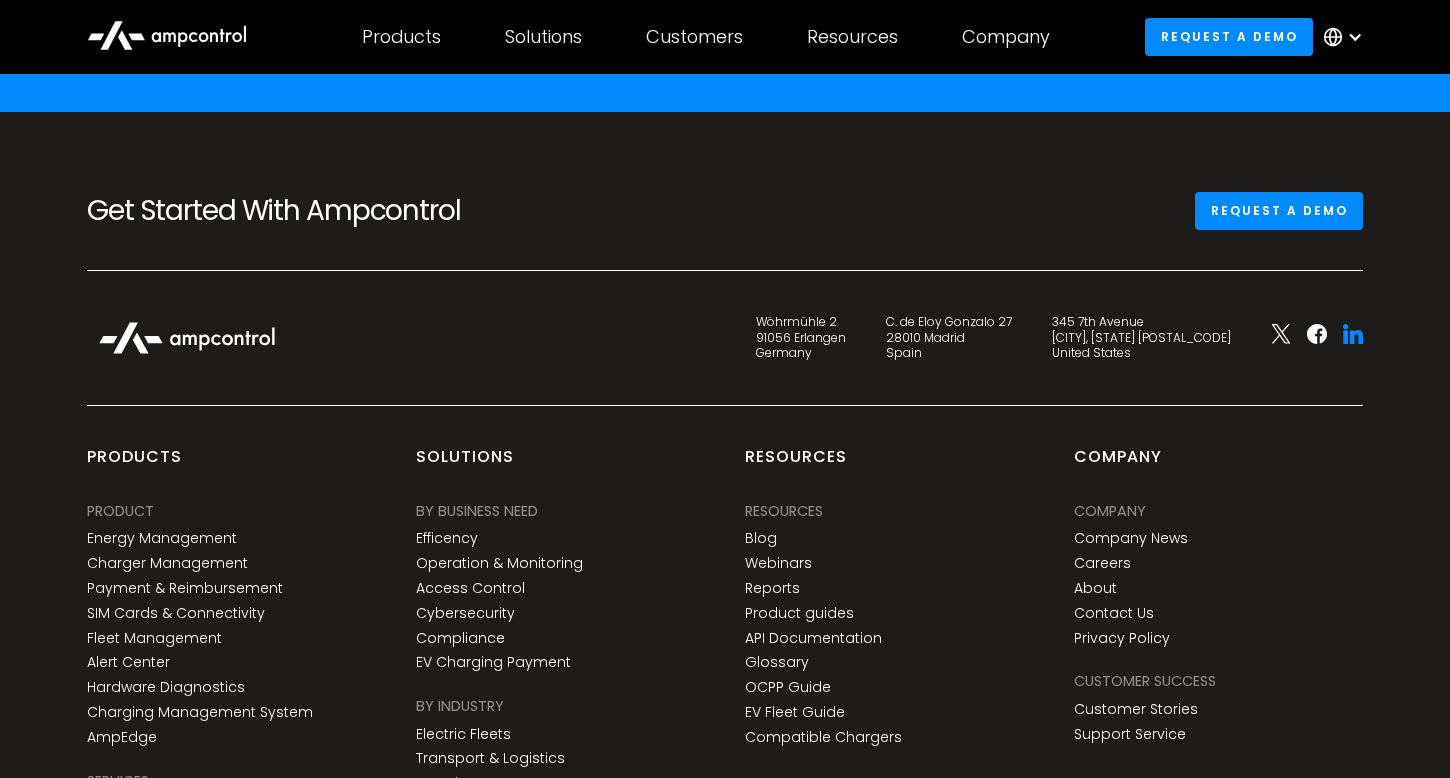 click 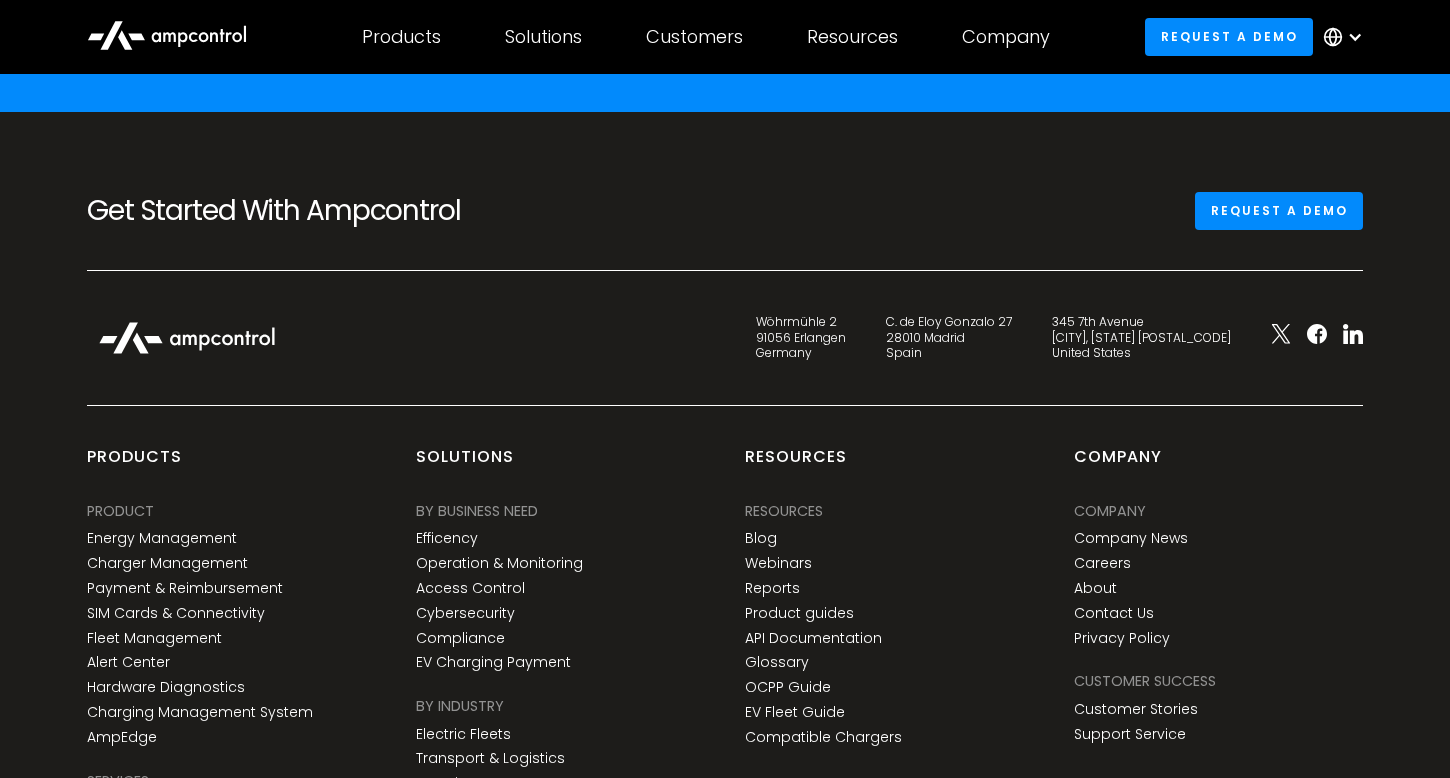 click on "C. de Eloy Gonzalo 27 28010 Madrid Spain" at bounding box center [949, 337] 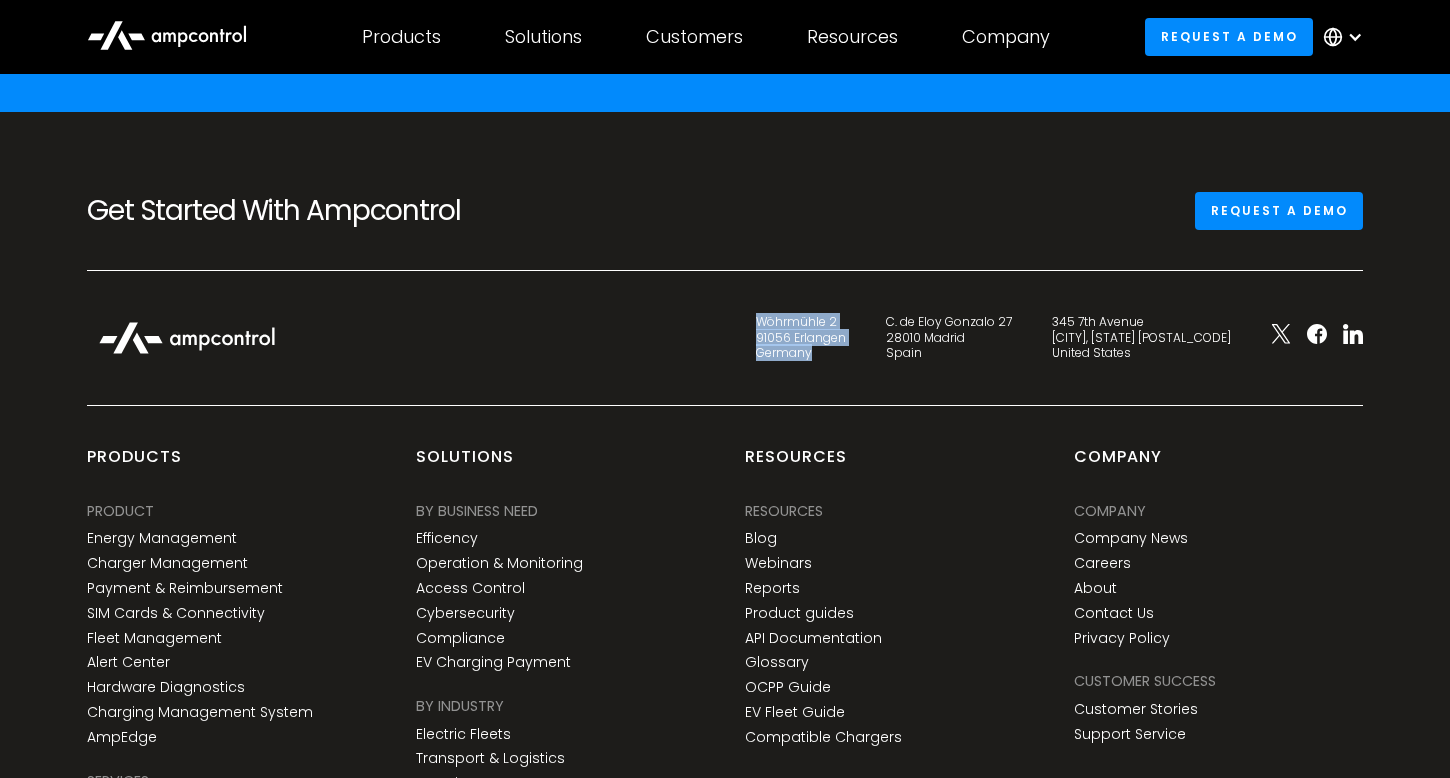 drag, startPoint x: 904, startPoint y: 361, endPoint x: 828, endPoint y: 324, distance: 84.5281 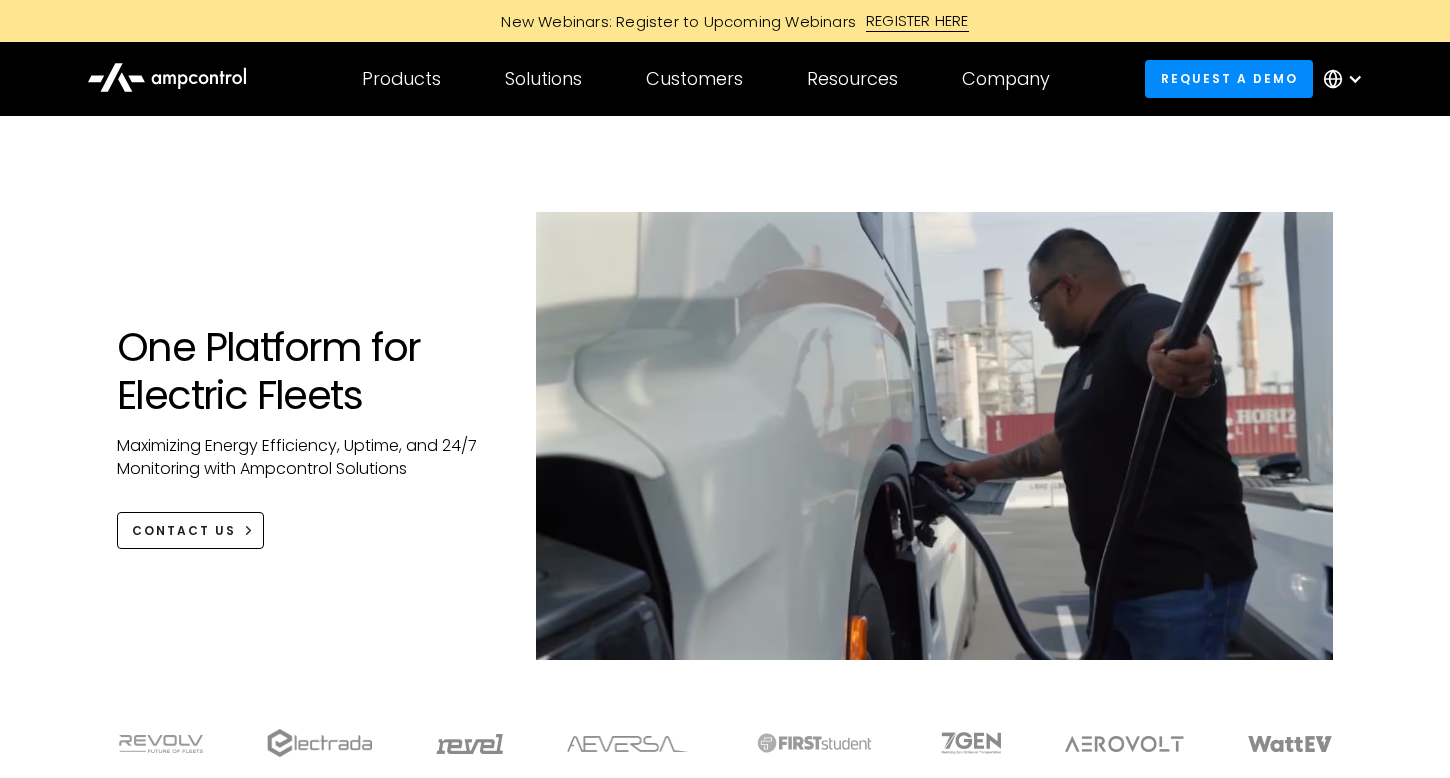 scroll, scrollTop: 0, scrollLeft: 0, axis: both 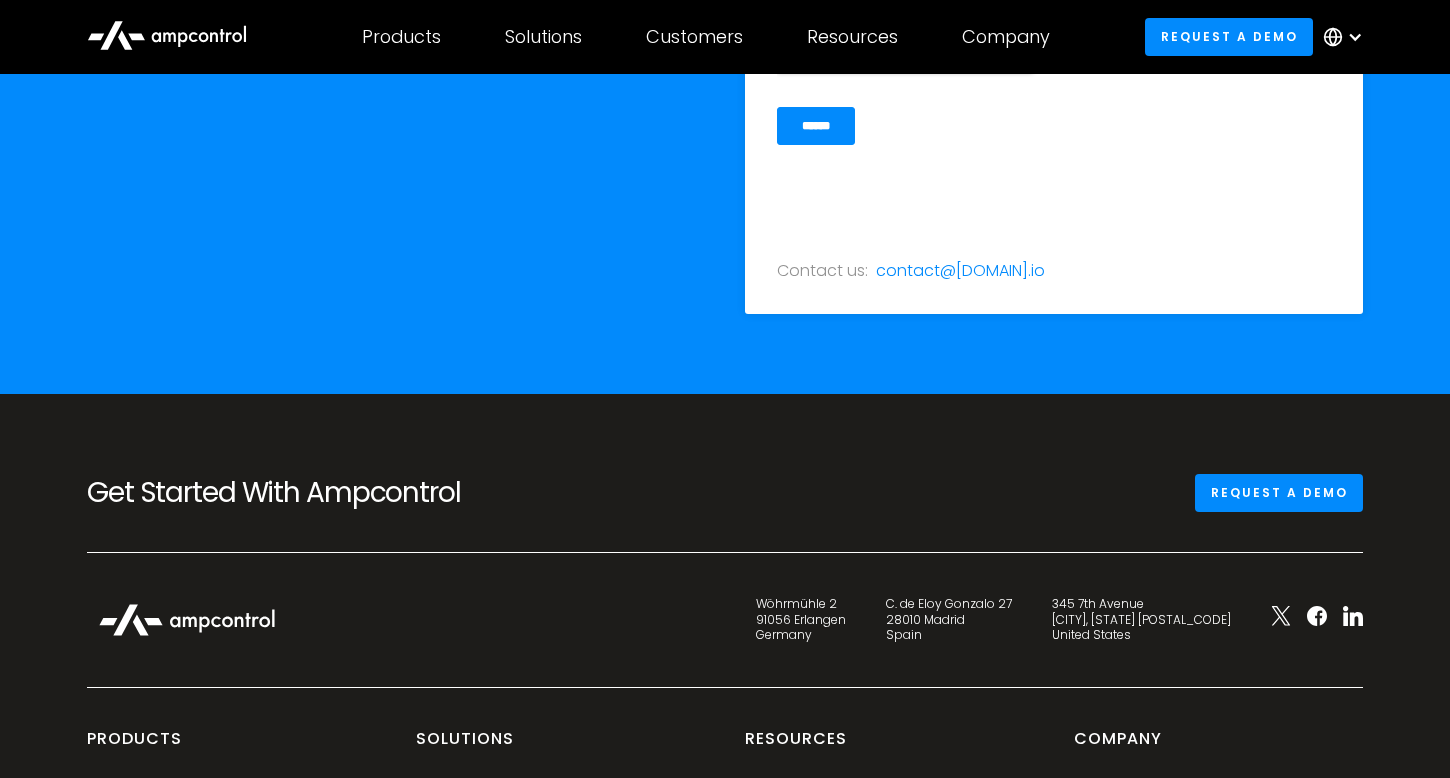 click on "[STREET] [NUMBER] [POSTAL_CODE] [CITY] [COUNTRY]" at bounding box center [801, 619] 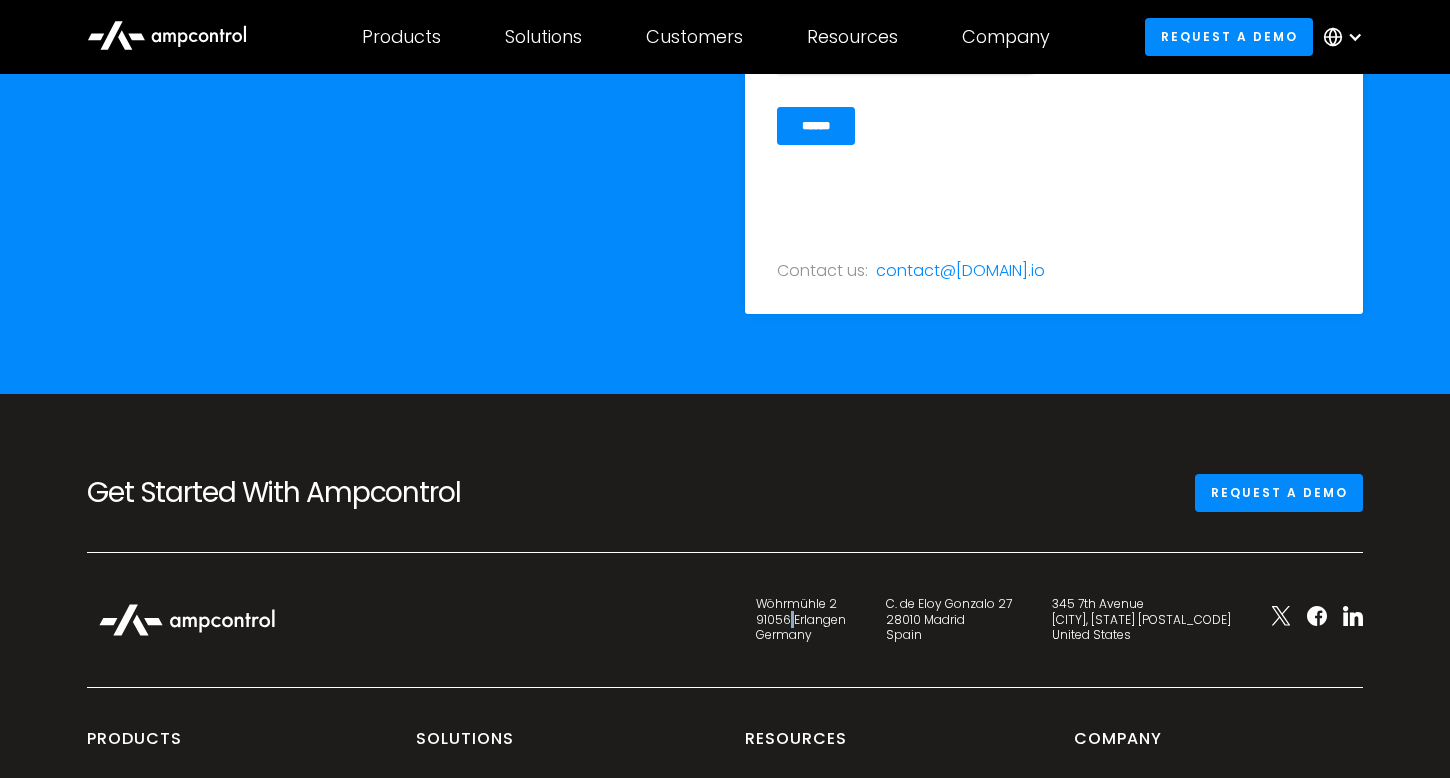 click on "[STREET] [NUMBER] [POSTAL_CODE] [CITY] [COUNTRY]" at bounding box center [801, 619] 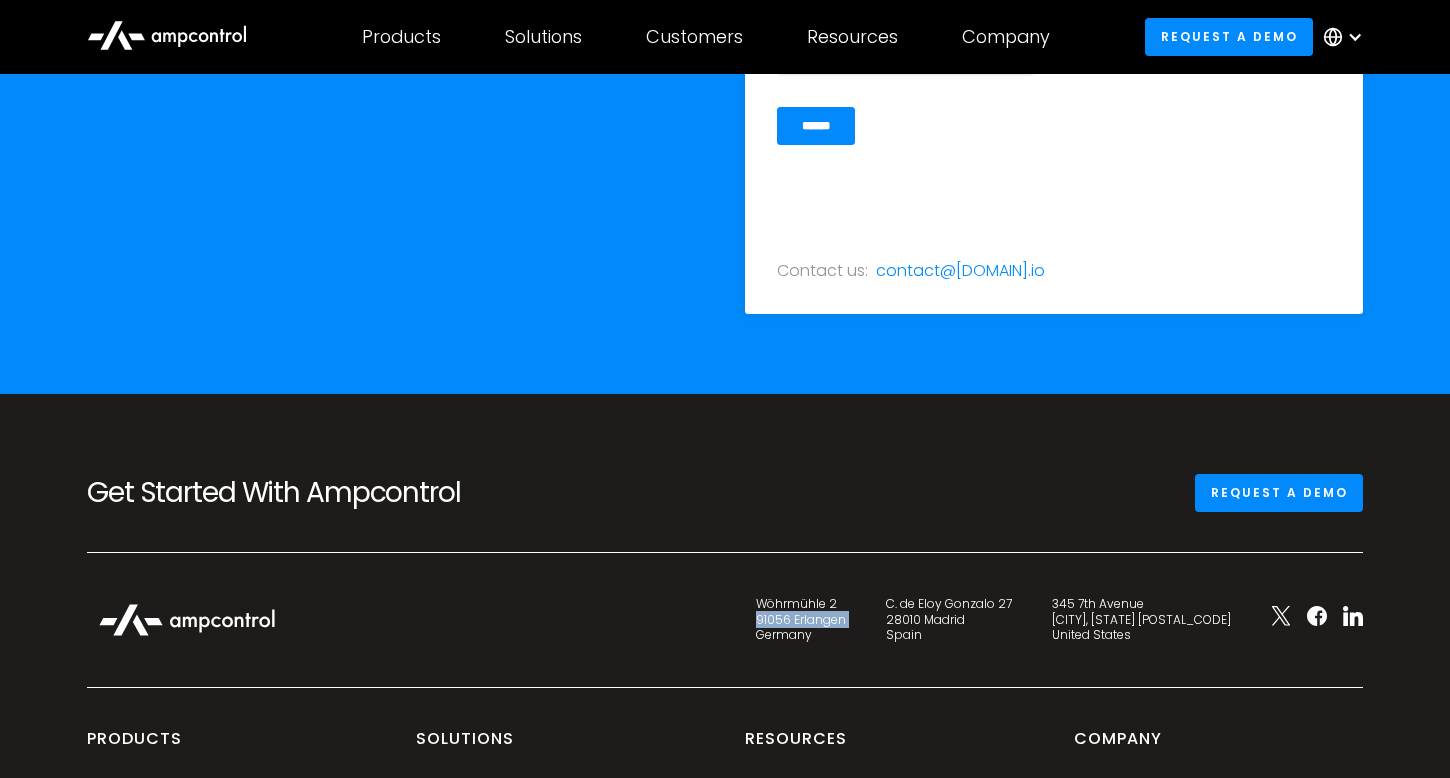 click on "[STREET] [NUMBER] [POSTAL_CODE] [CITY] [COUNTRY]" at bounding box center (801, 619) 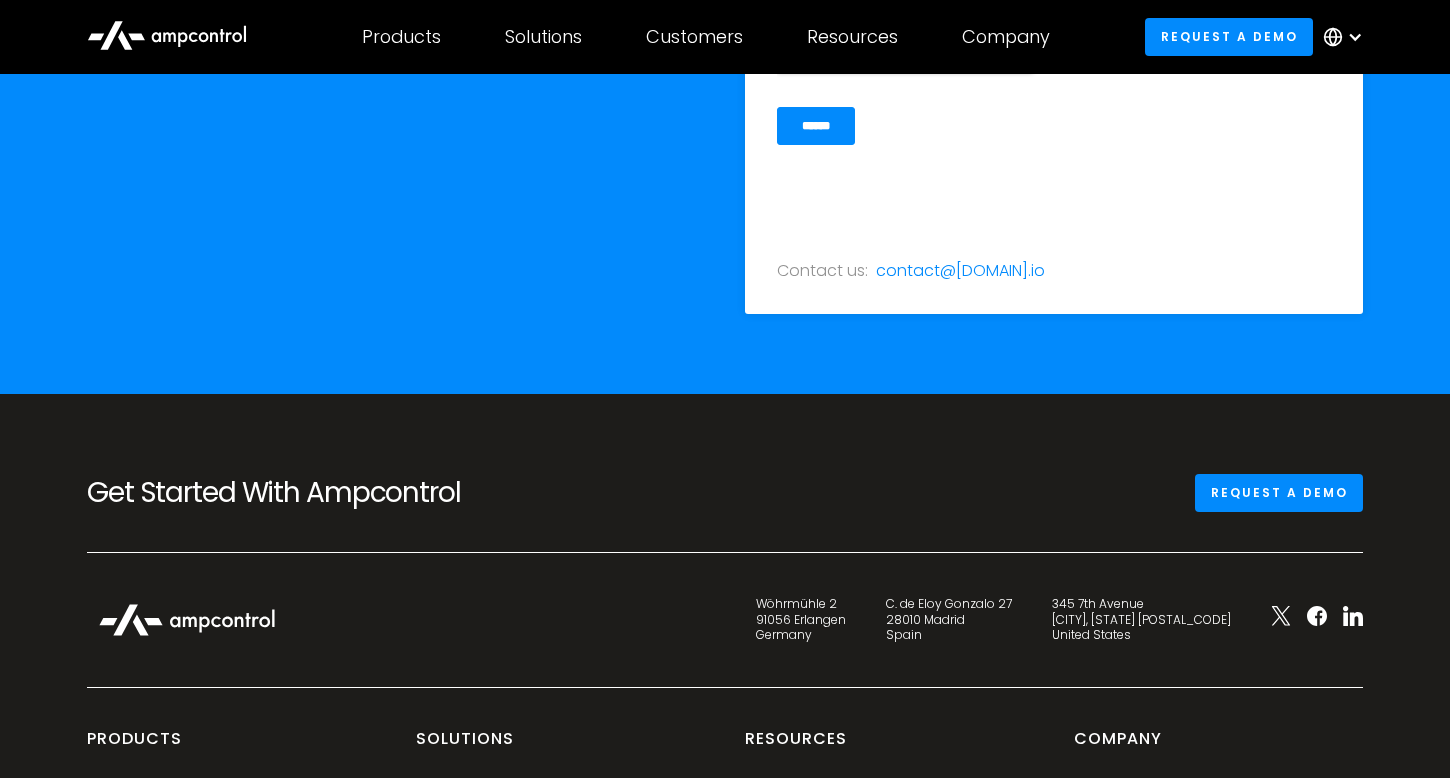 click on "[STREET] [NUMBER] [POSTAL_CODE] [CITY] [COUNTRY]" at bounding box center [801, 619] 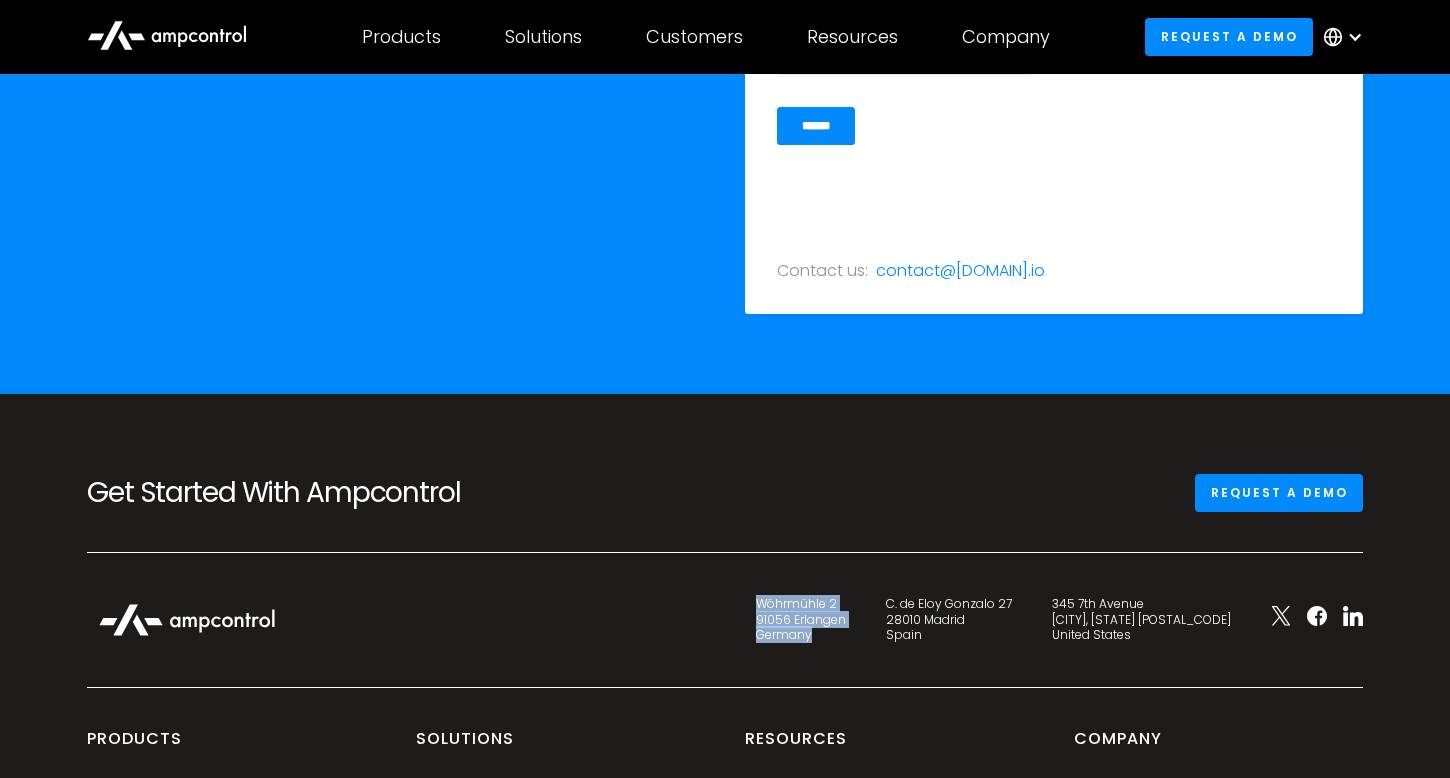 drag, startPoint x: 900, startPoint y: 636, endPoint x: 833, endPoint y: 605, distance: 73.82411 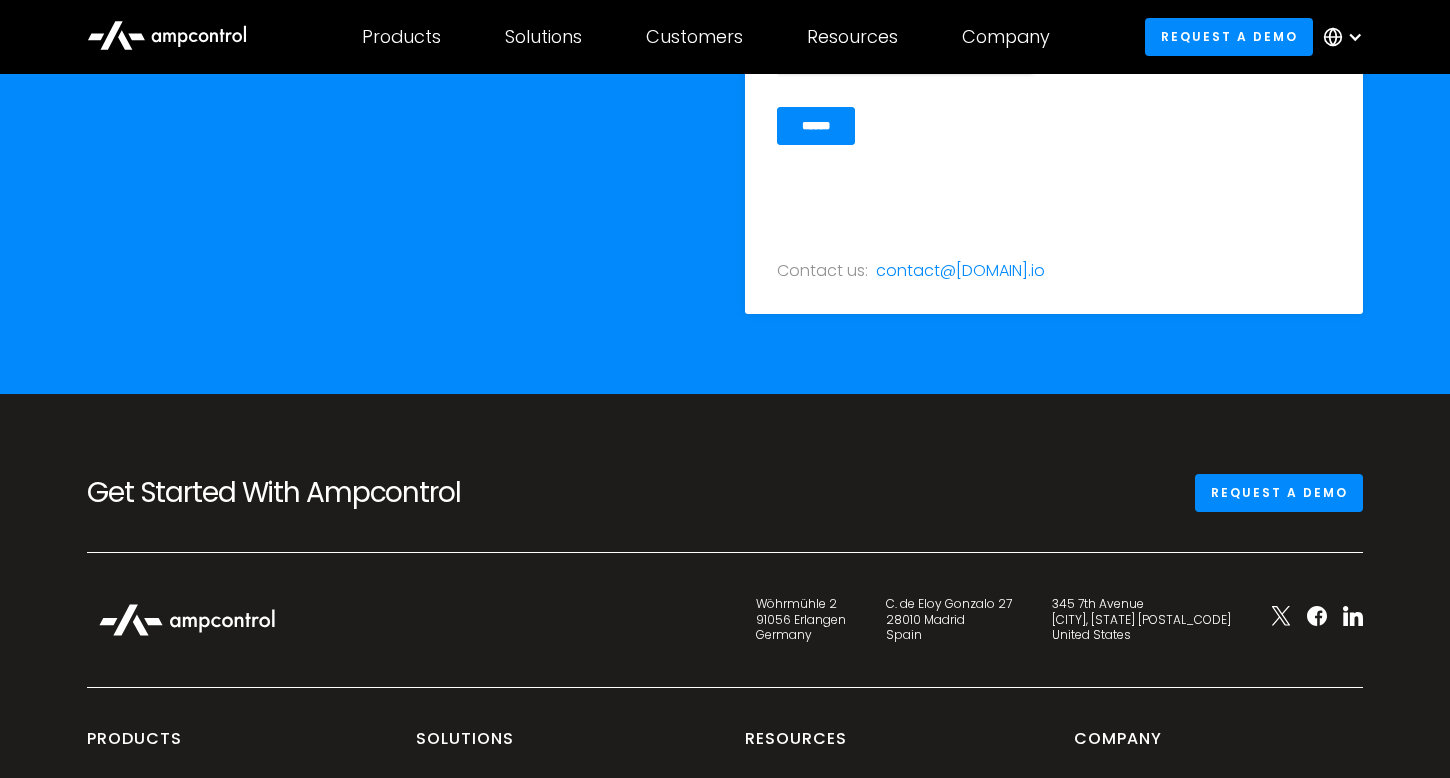click on "[STREET] [NUMBER] [POSTAL_CODE] [CITY] [COUNTRY]" at bounding box center (801, 619) 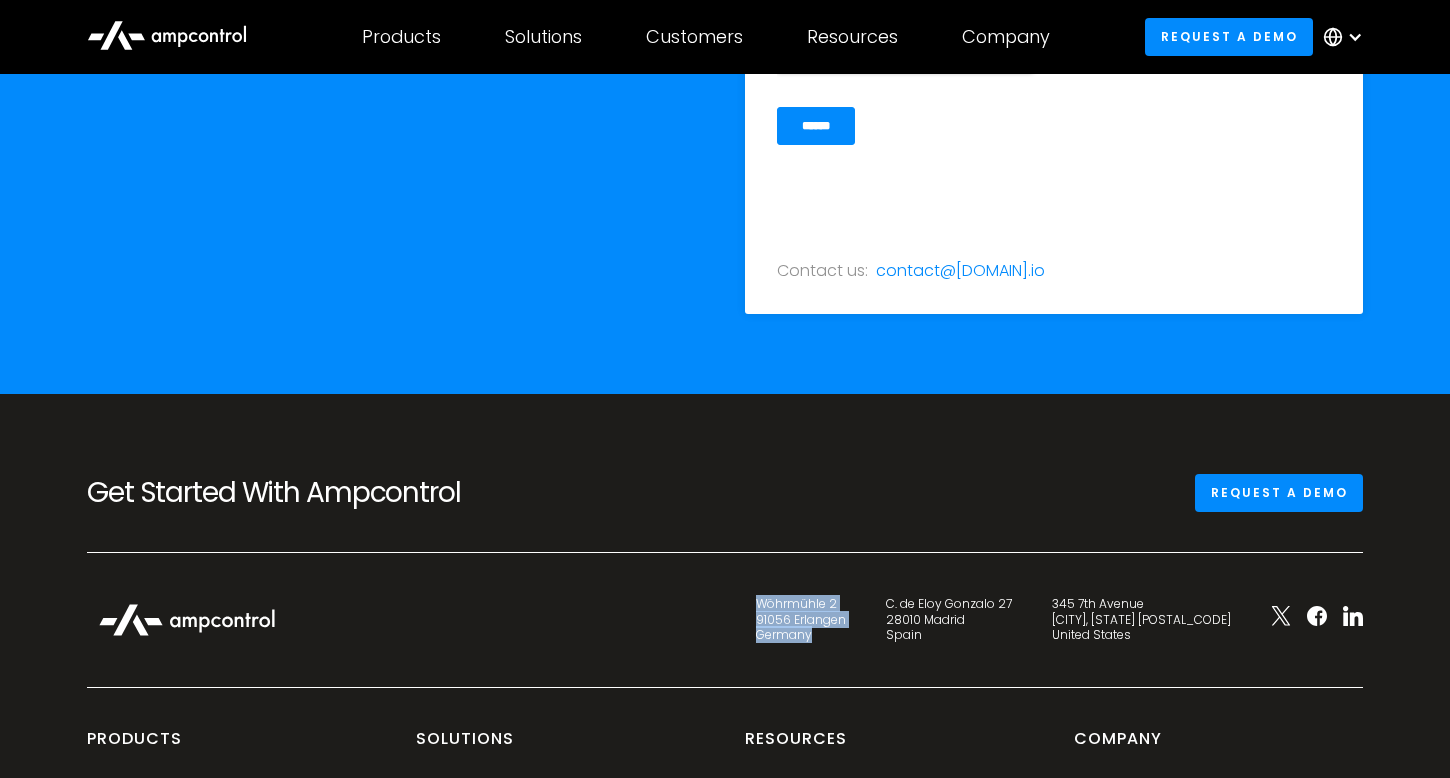 drag, startPoint x: 897, startPoint y: 635, endPoint x: 833, endPoint y: 606, distance: 70.26379 